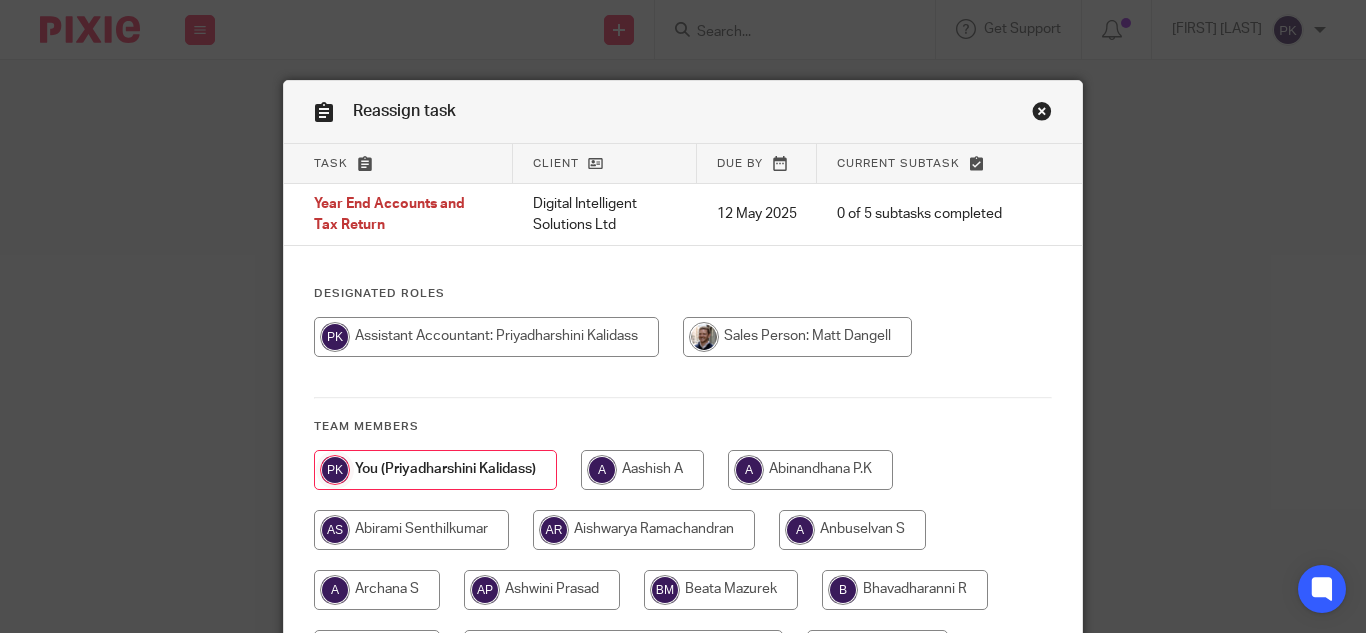 scroll, scrollTop: 0, scrollLeft: 0, axis: both 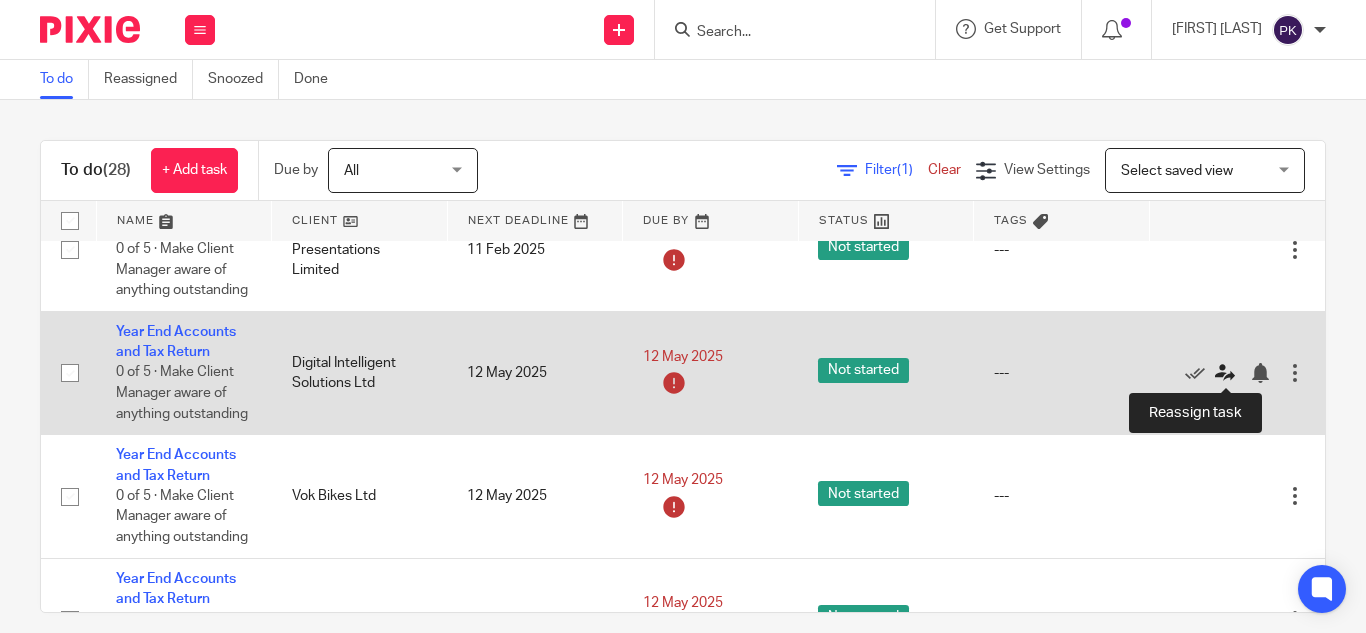 click 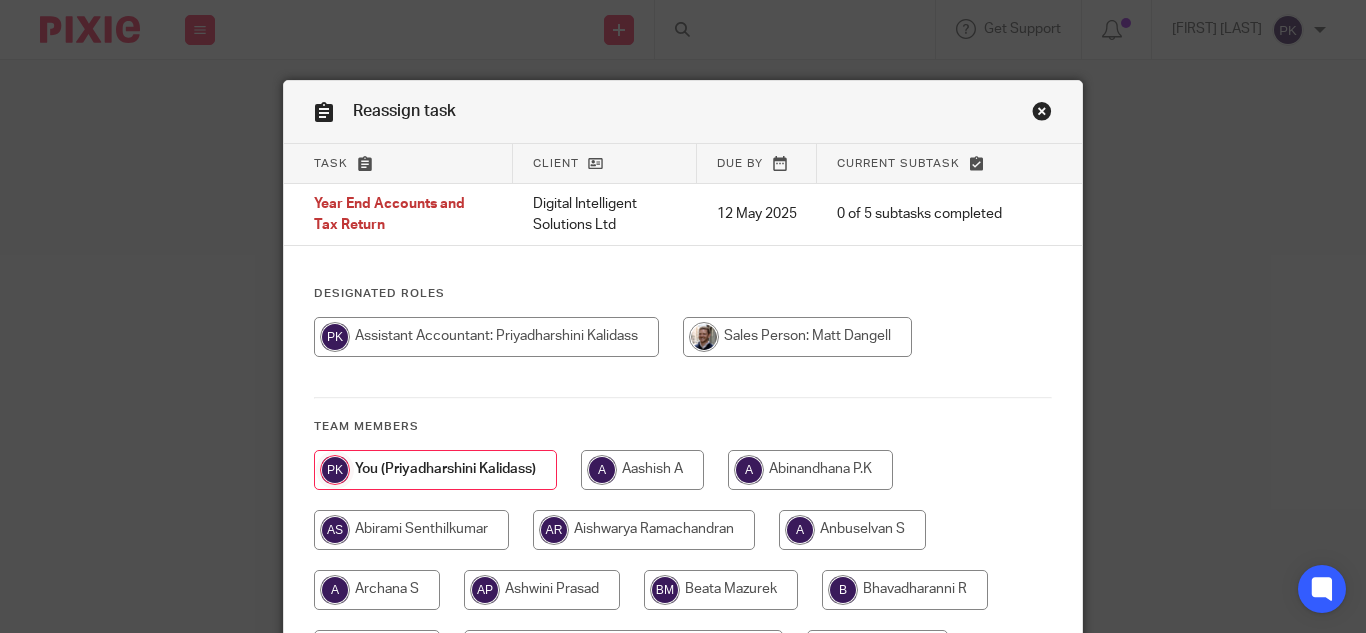 scroll, scrollTop: 0, scrollLeft: 0, axis: both 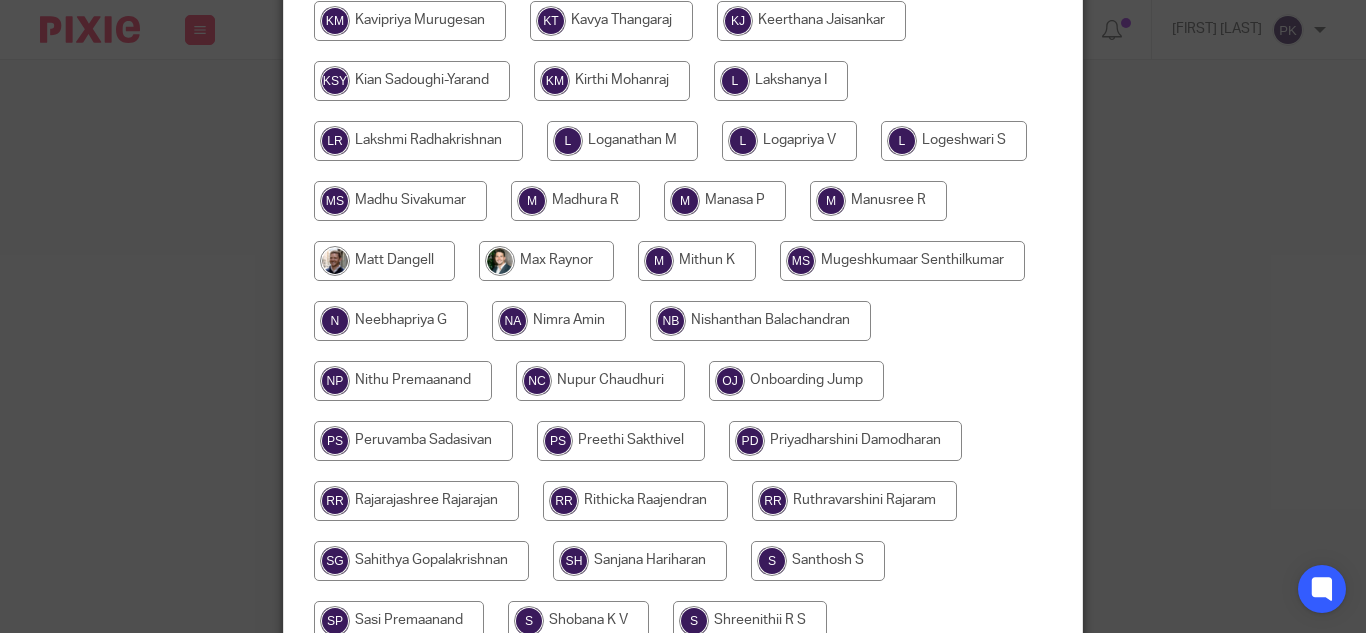 click at bounding box center [789, 141] 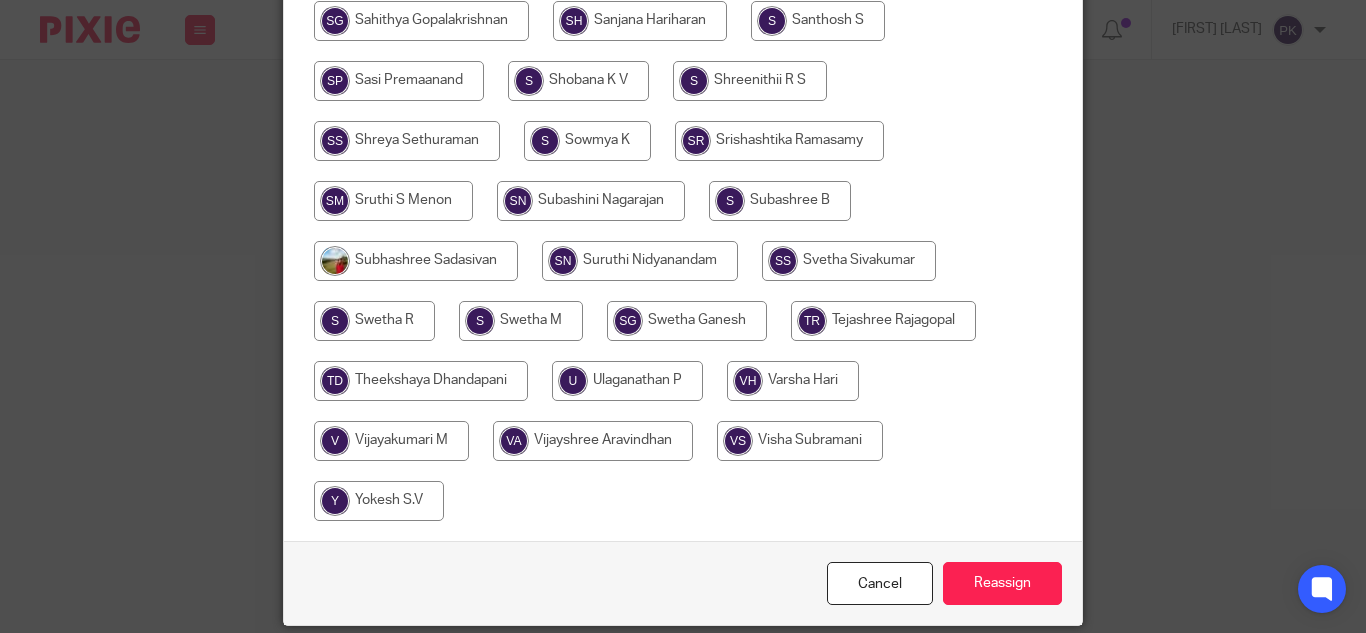 scroll, scrollTop: 1662, scrollLeft: 0, axis: vertical 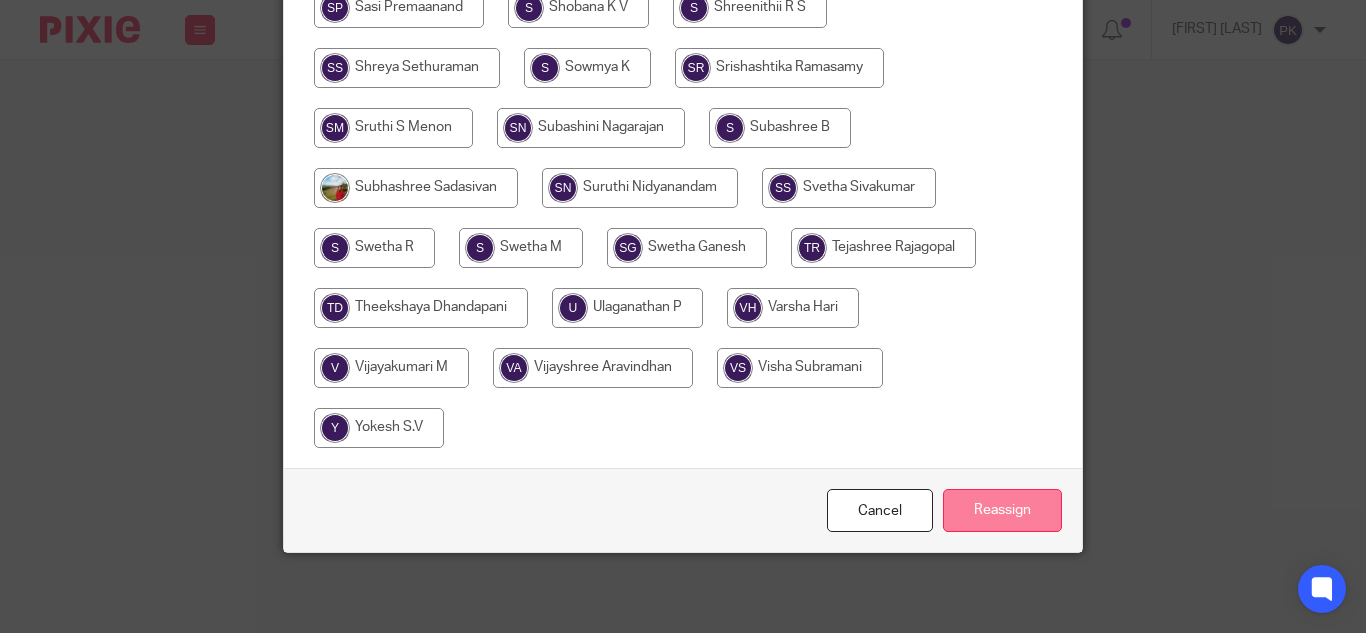 click on "Reassign" at bounding box center [1002, 510] 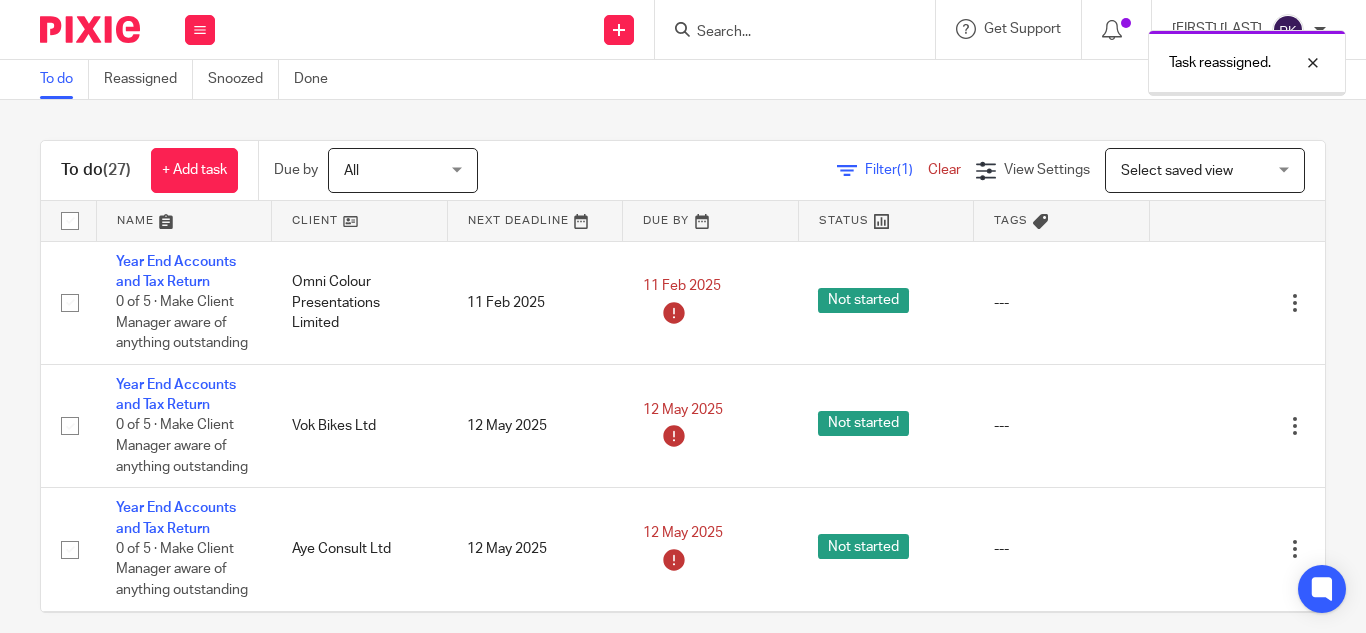 scroll, scrollTop: 0, scrollLeft: 0, axis: both 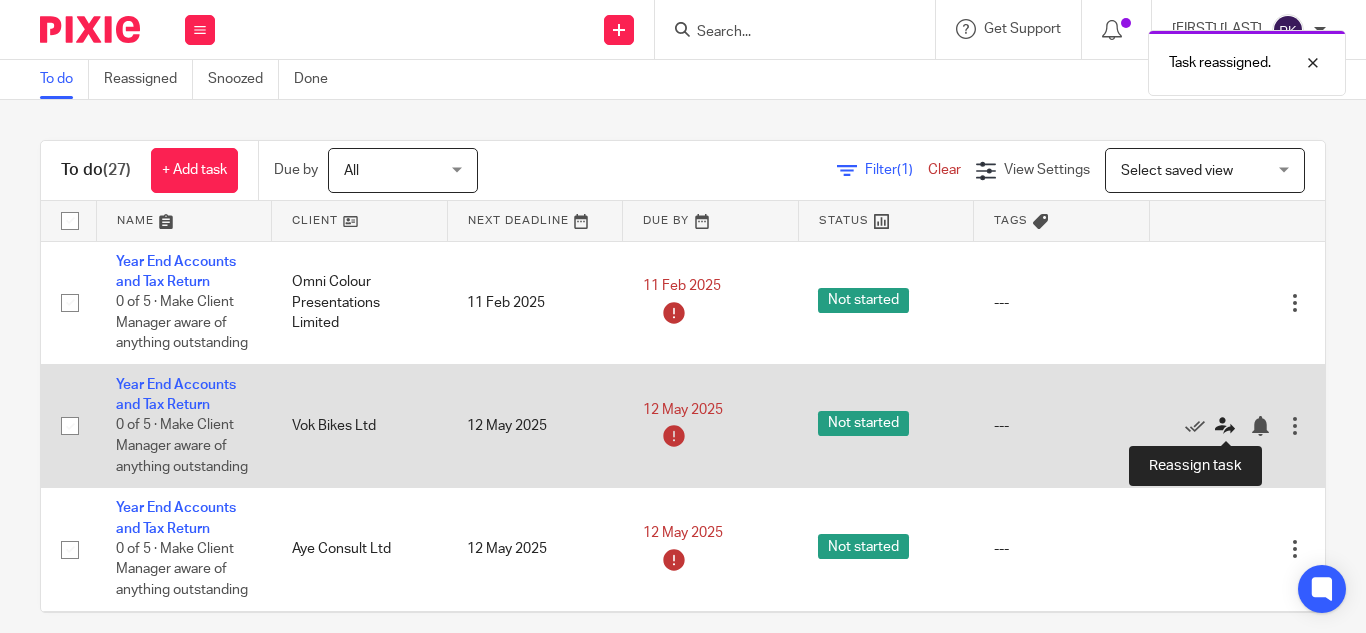 click at bounding box center [1225, 426] 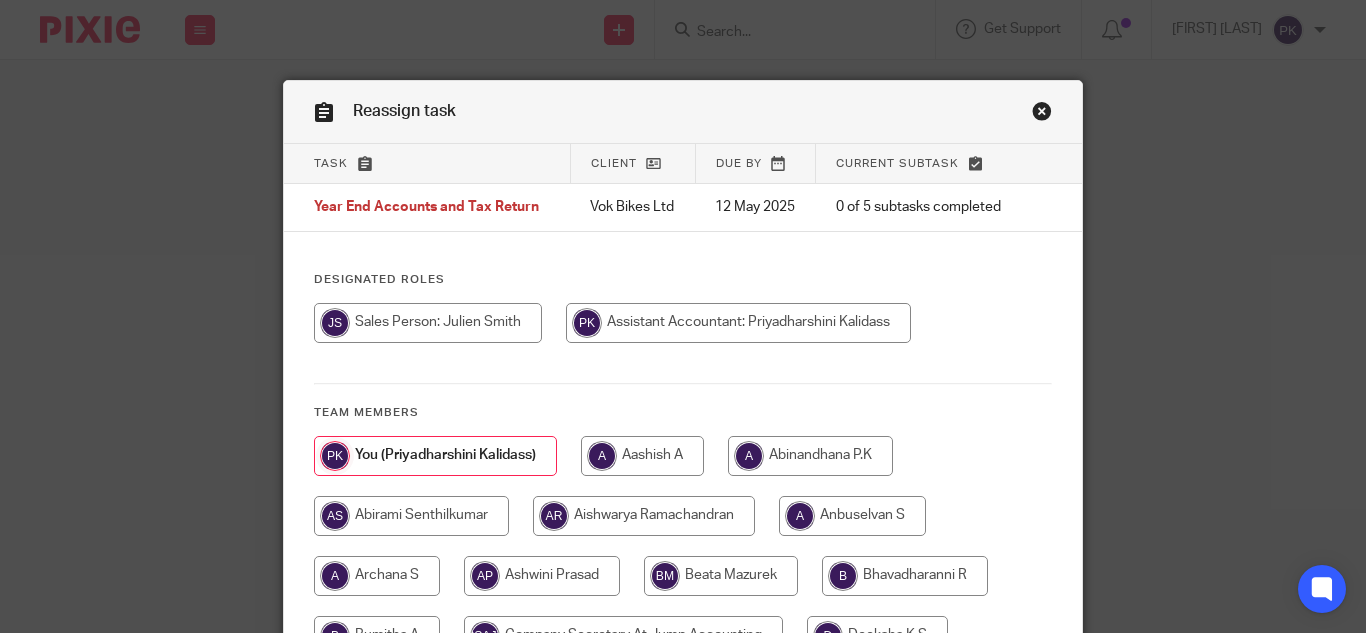 scroll, scrollTop: 0, scrollLeft: 0, axis: both 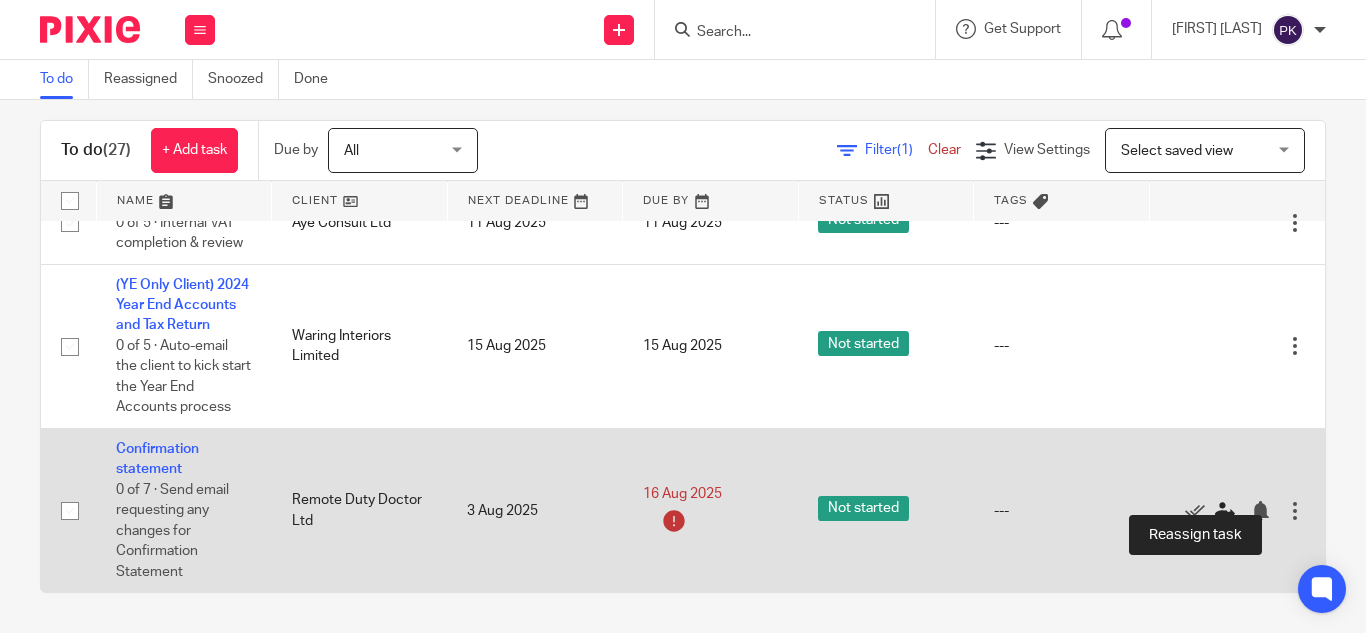 click at bounding box center (1225, 511) 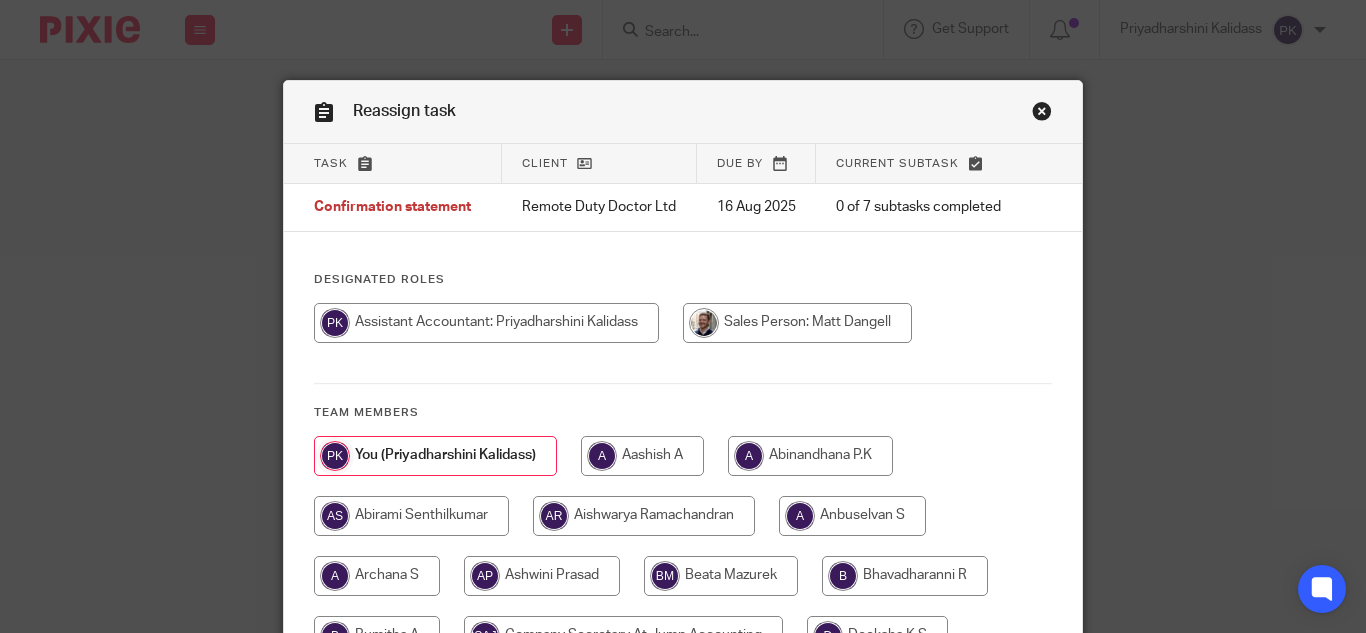 scroll, scrollTop: 0, scrollLeft: 0, axis: both 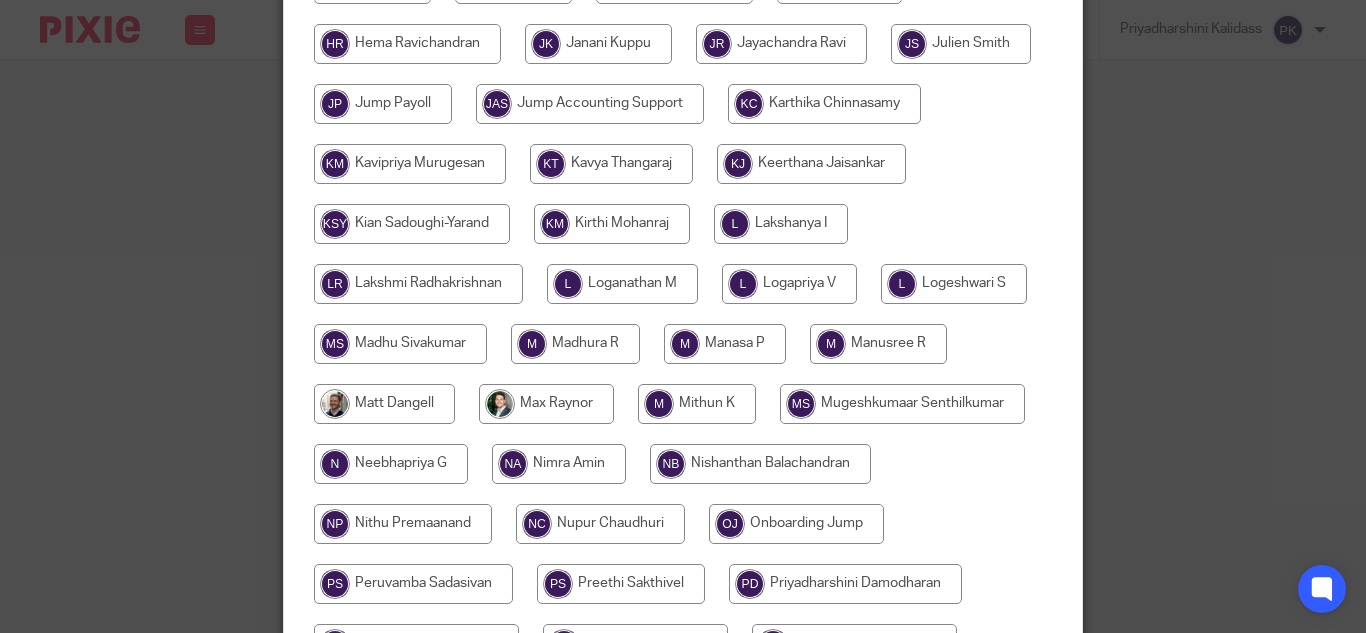 click at bounding box center (789, 284) 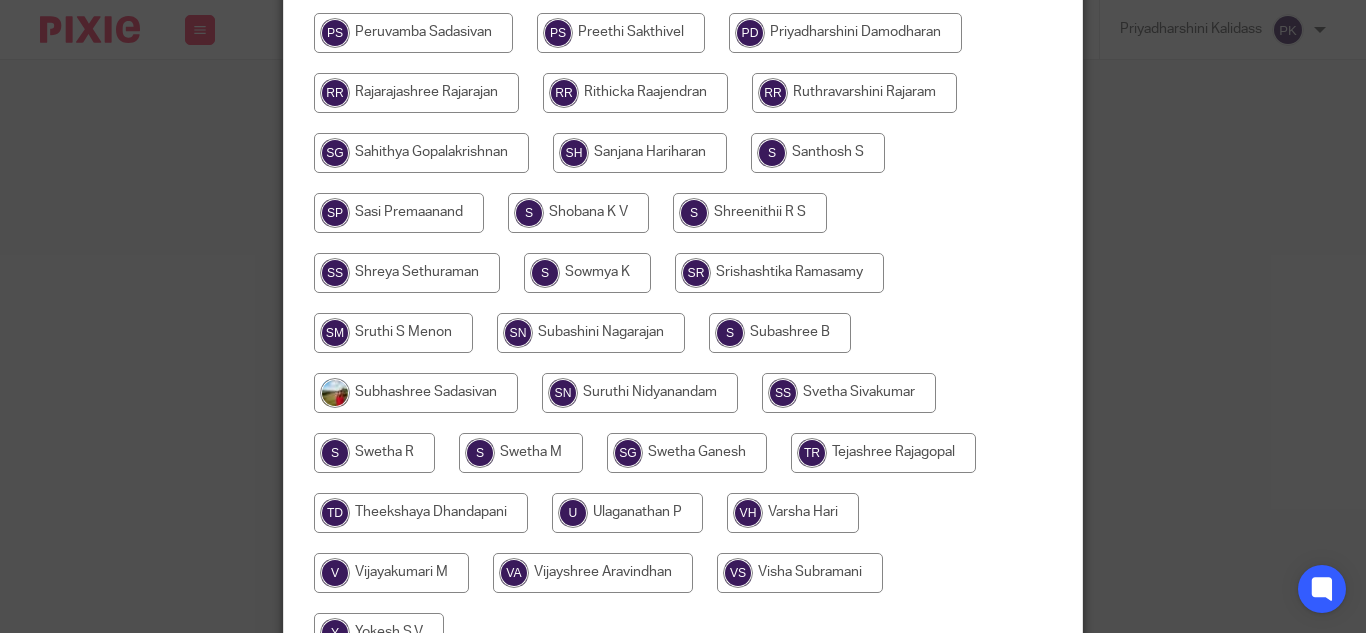 scroll, scrollTop: 1648, scrollLeft: 0, axis: vertical 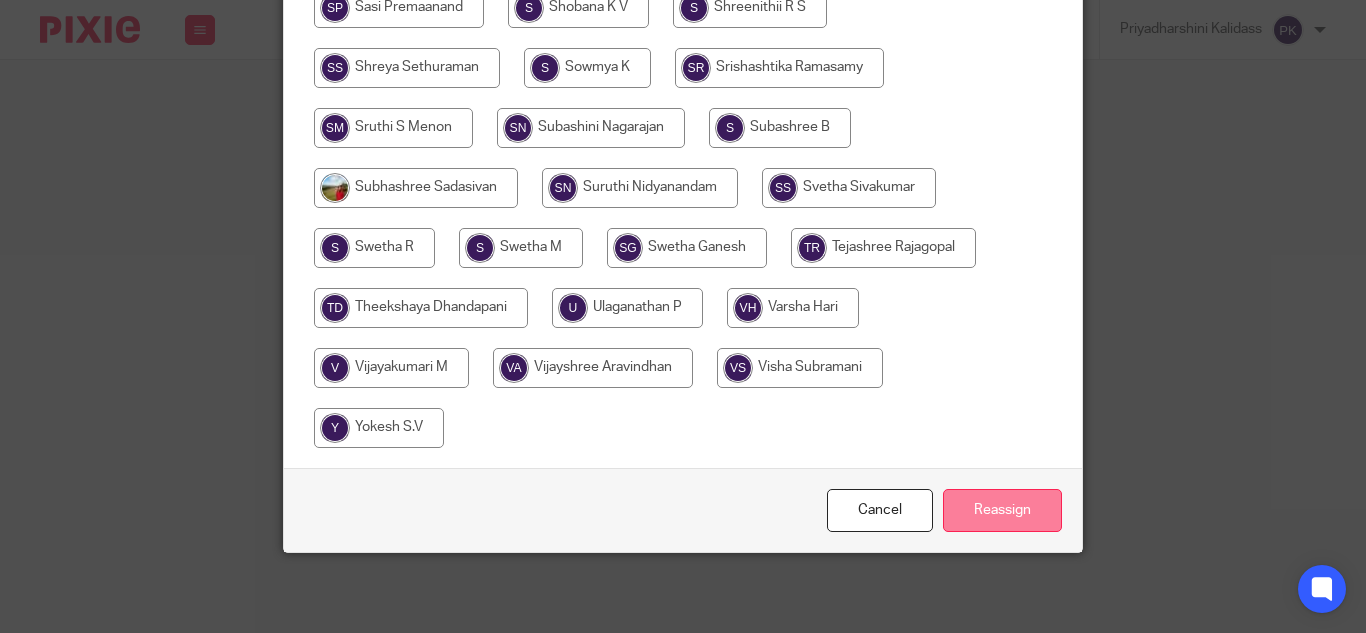 click on "Reassign" at bounding box center [1002, 510] 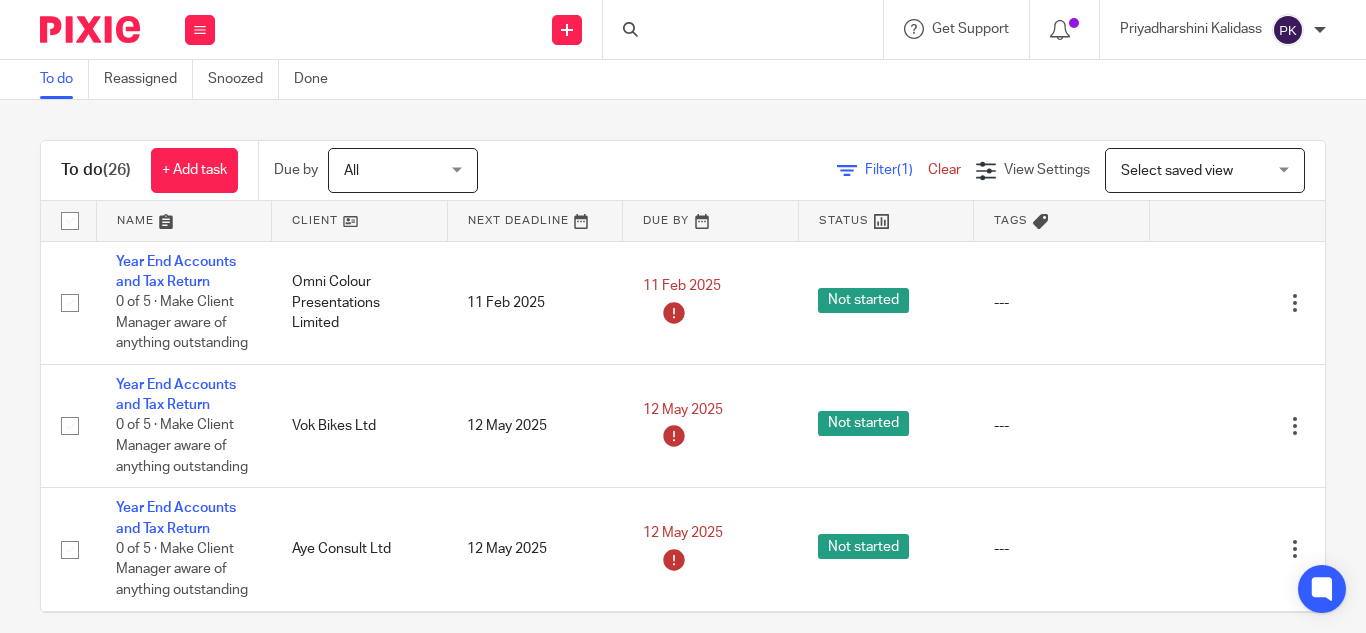scroll, scrollTop: 0, scrollLeft: 0, axis: both 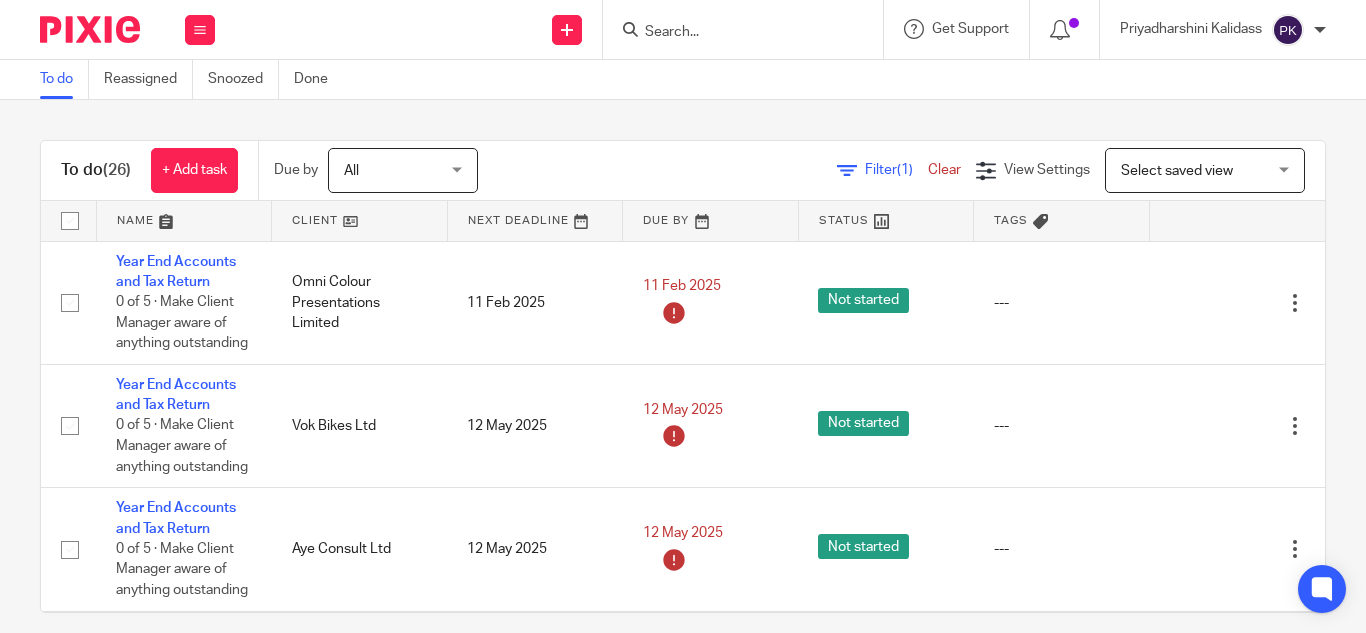 click at bounding box center (733, 33) 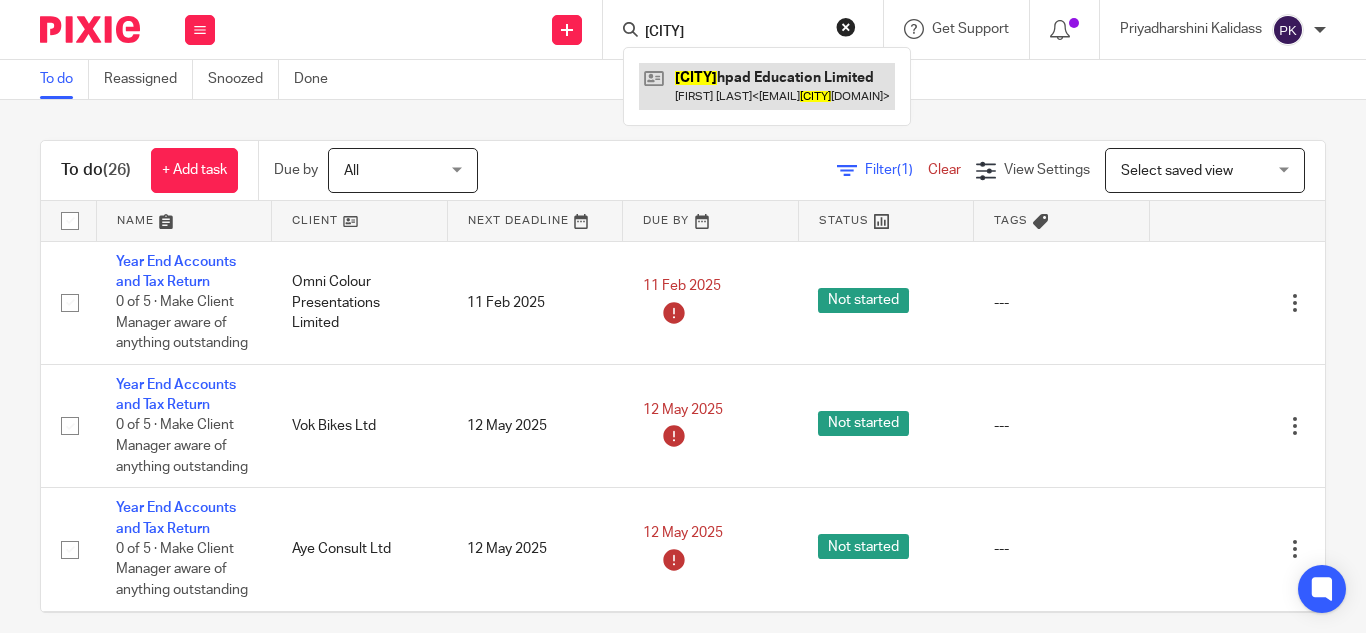 type on "[CITY]" 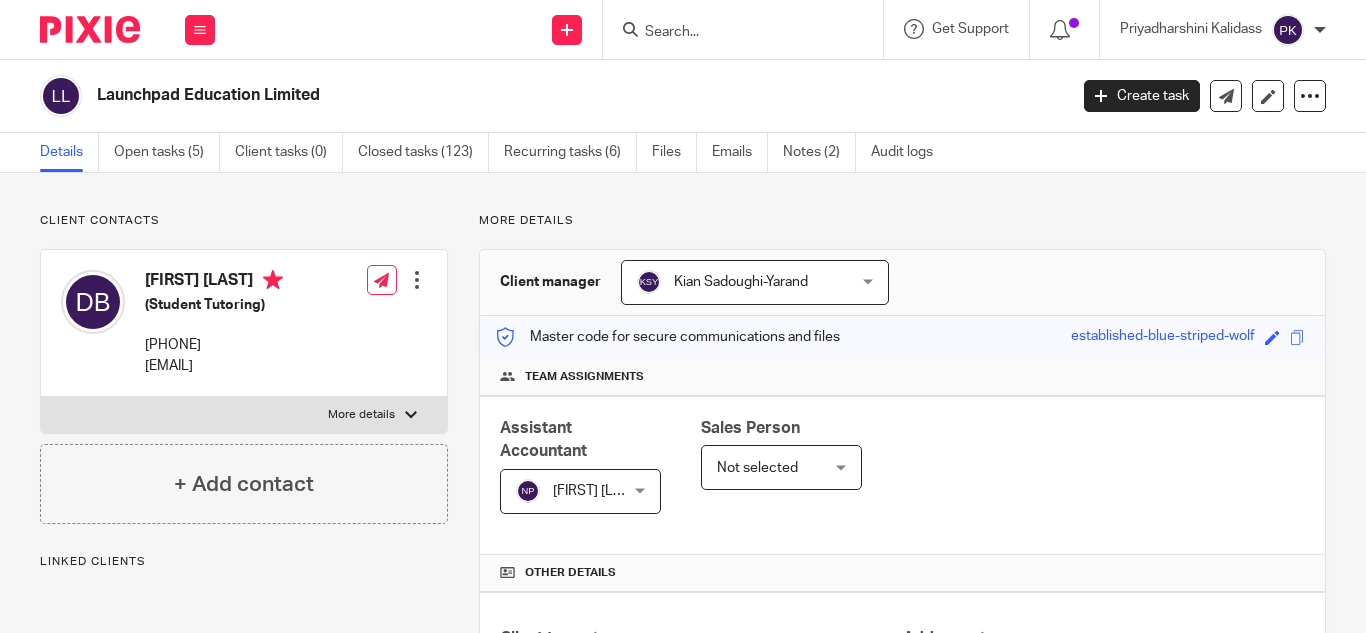 scroll, scrollTop: 0, scrollLeft: 0, axis: both 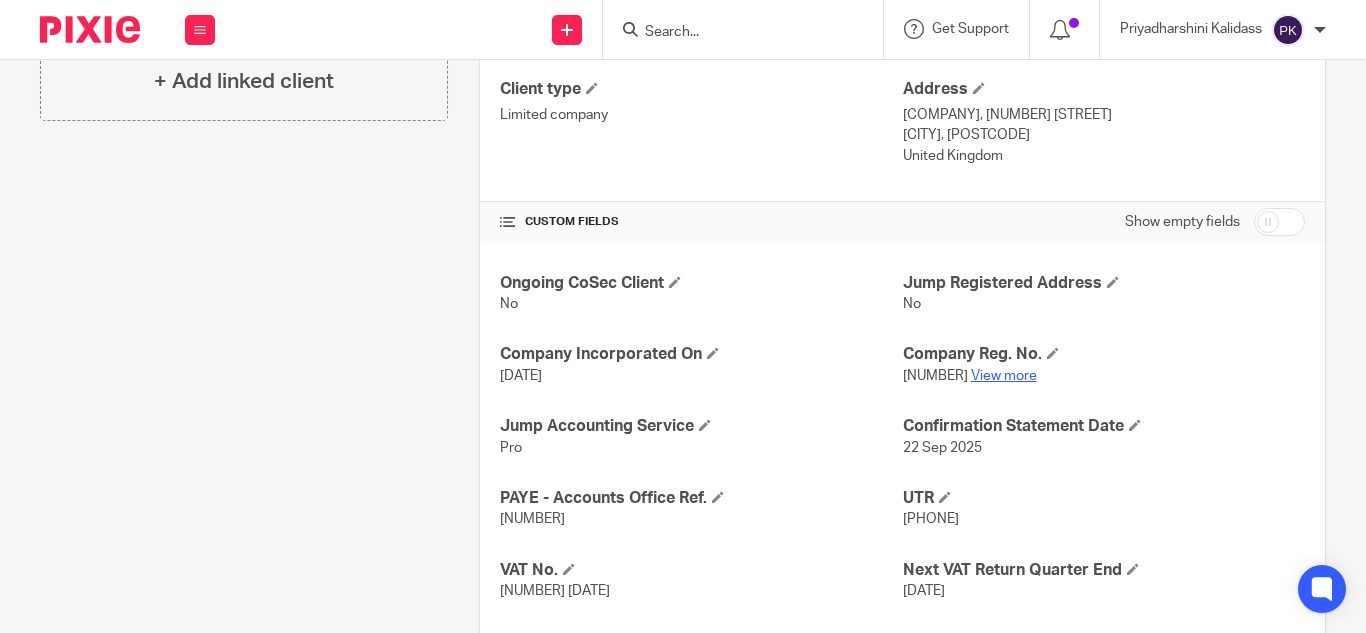 click on "View more" at bounding box center [1004, 376] 